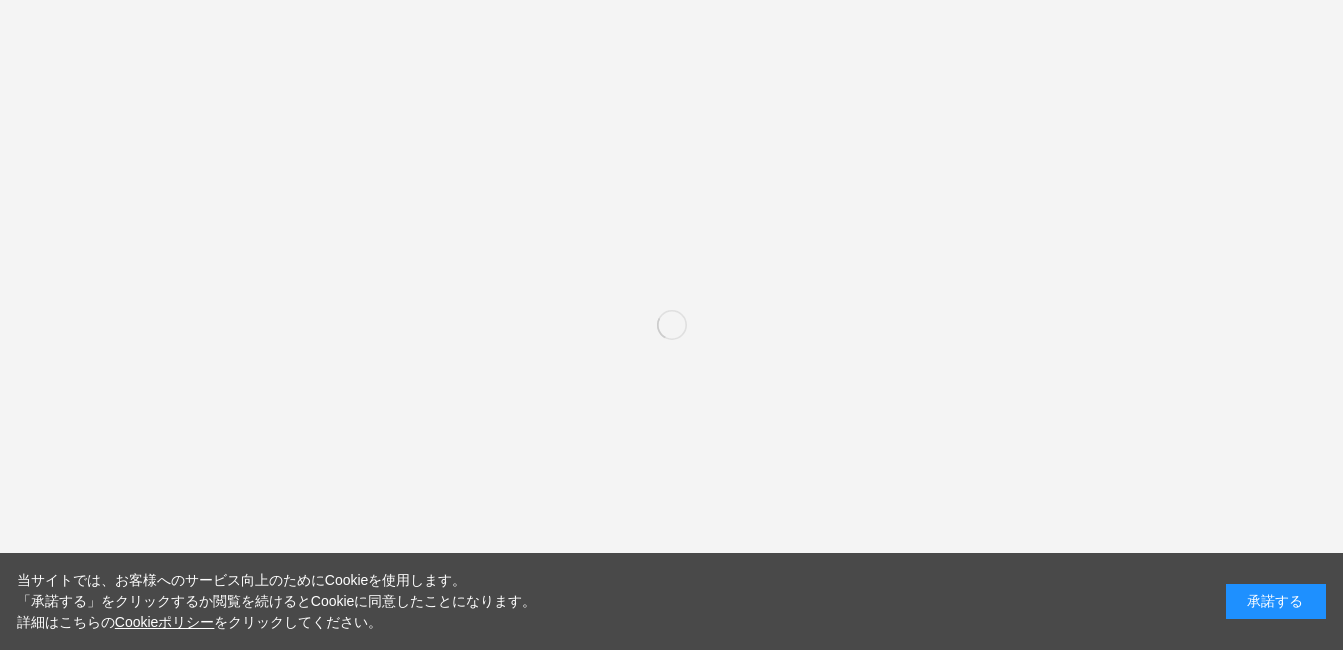 scroll, scrollTop: 0, scrollLeft: 0, axis: both 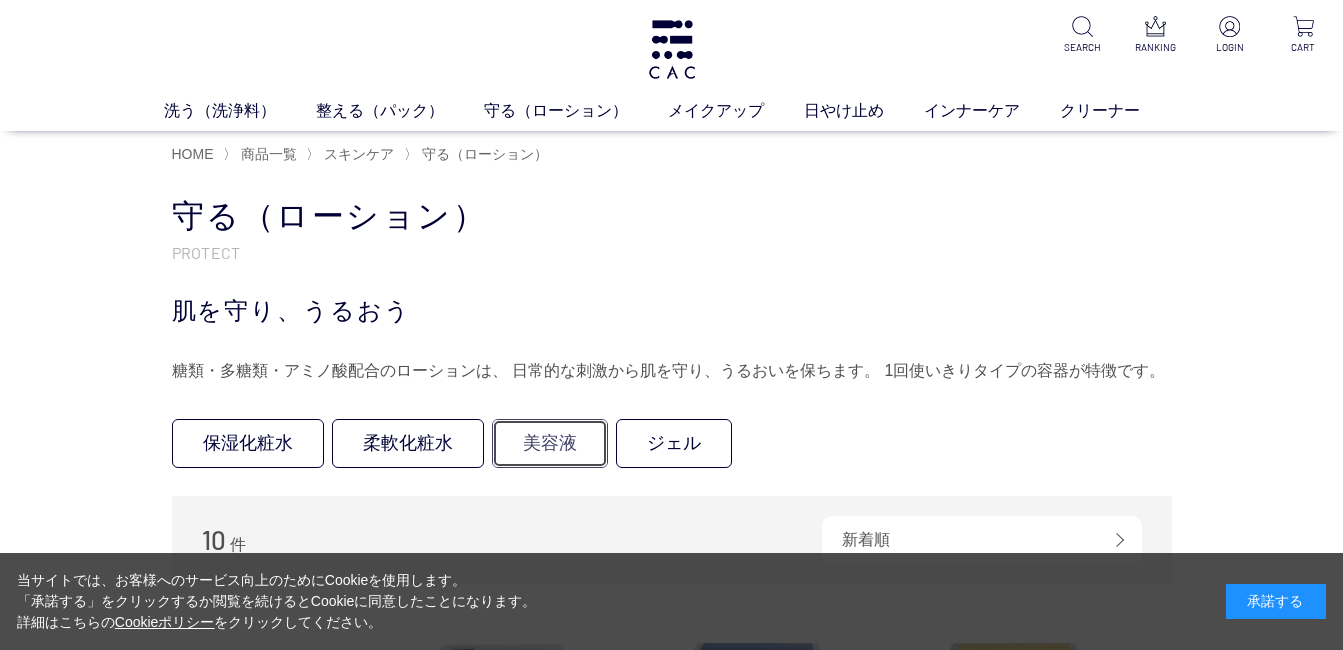click on "美容液" at bounding box center (550, 443) 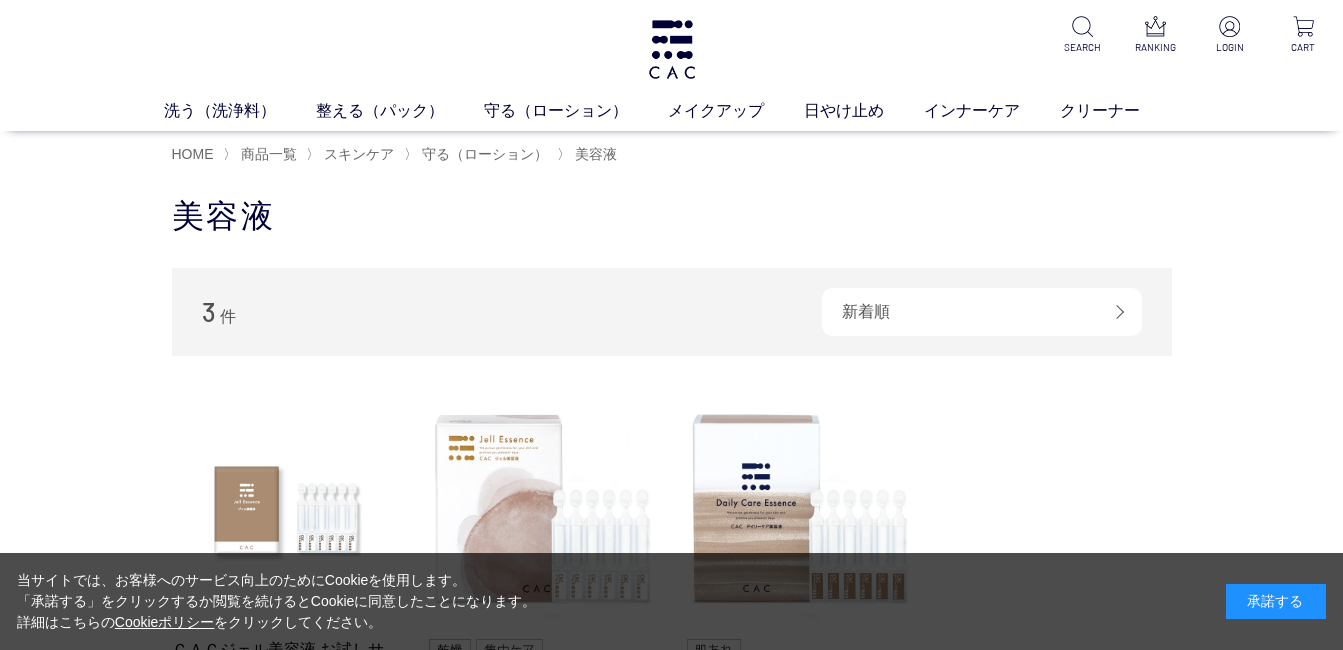scroll, scrollTop: 0, scrollLeft: 0, axis: both 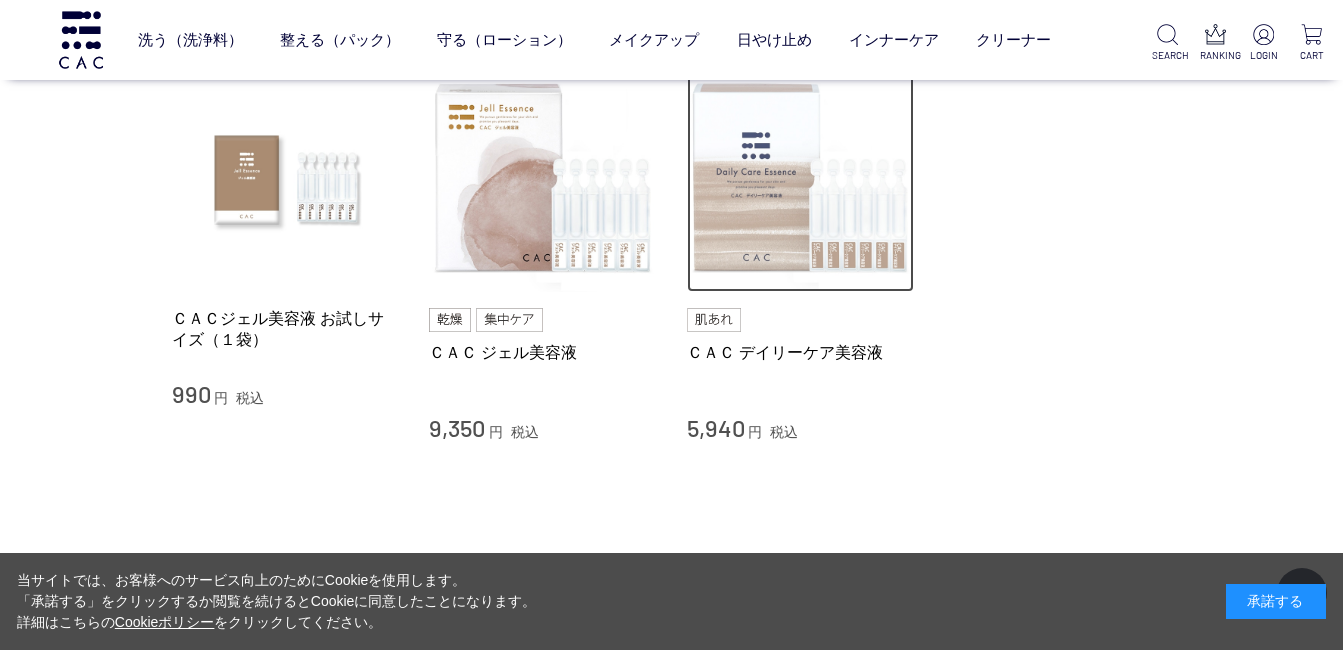 click at bounding box center (801, 179) 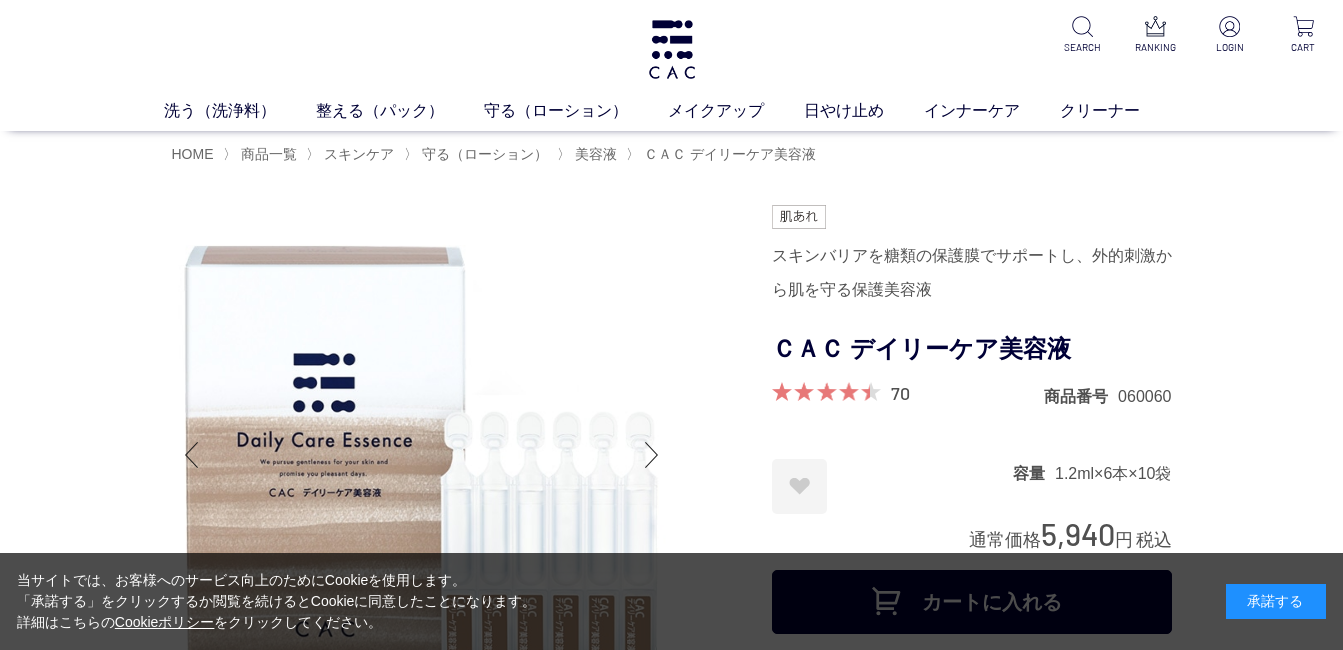 scroll, scrollTop: 0, scrollLeft: 0, axis: both 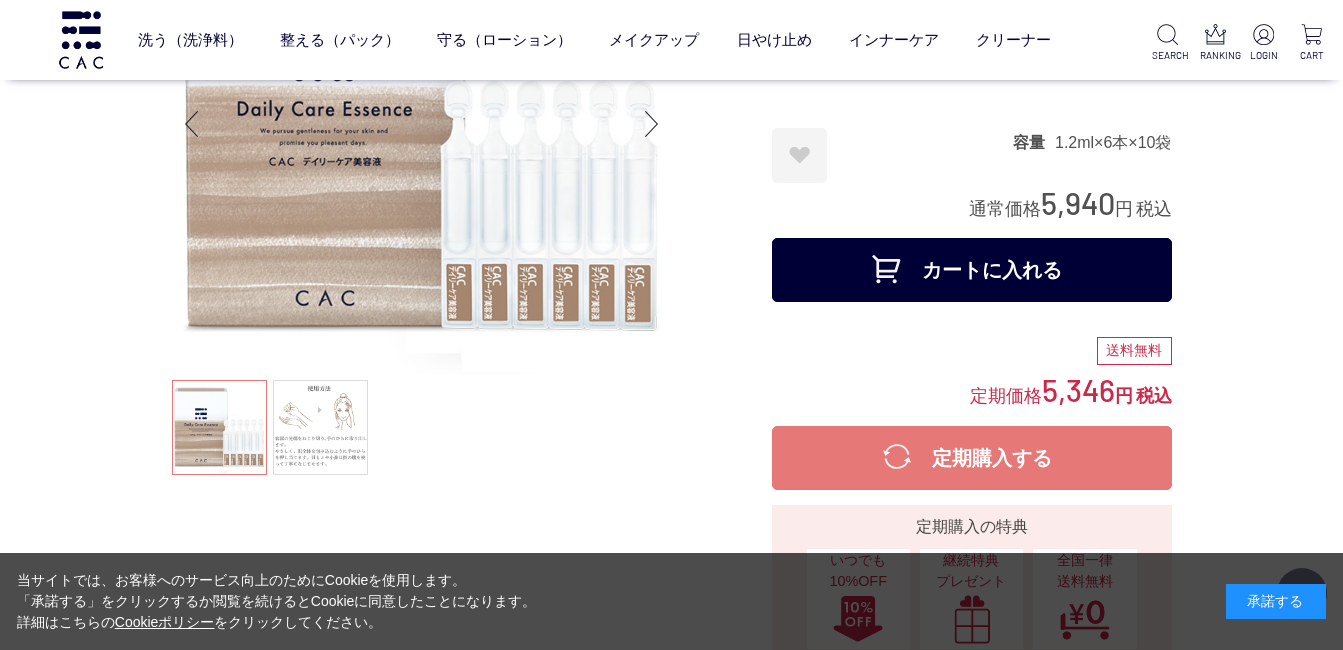 click on "カートに入れる" at bounding box center [972, 270] 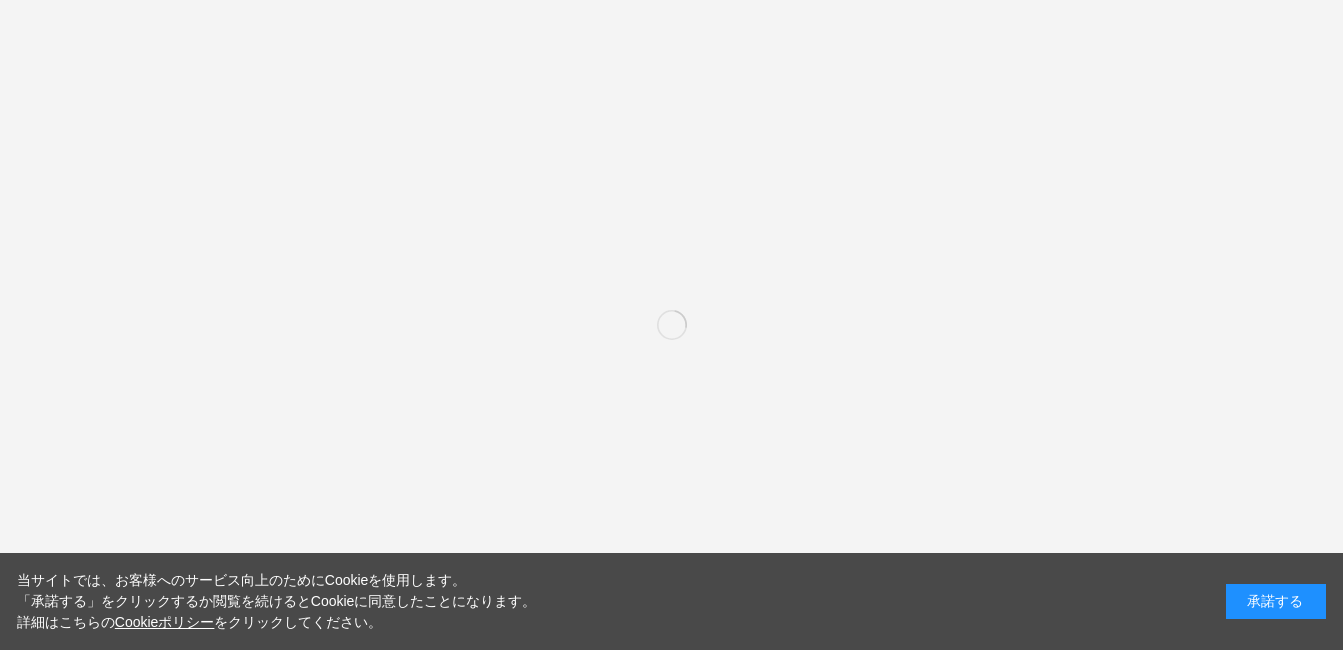 scroll, scrollTop: 0, scrollLeft: 0, axis: both 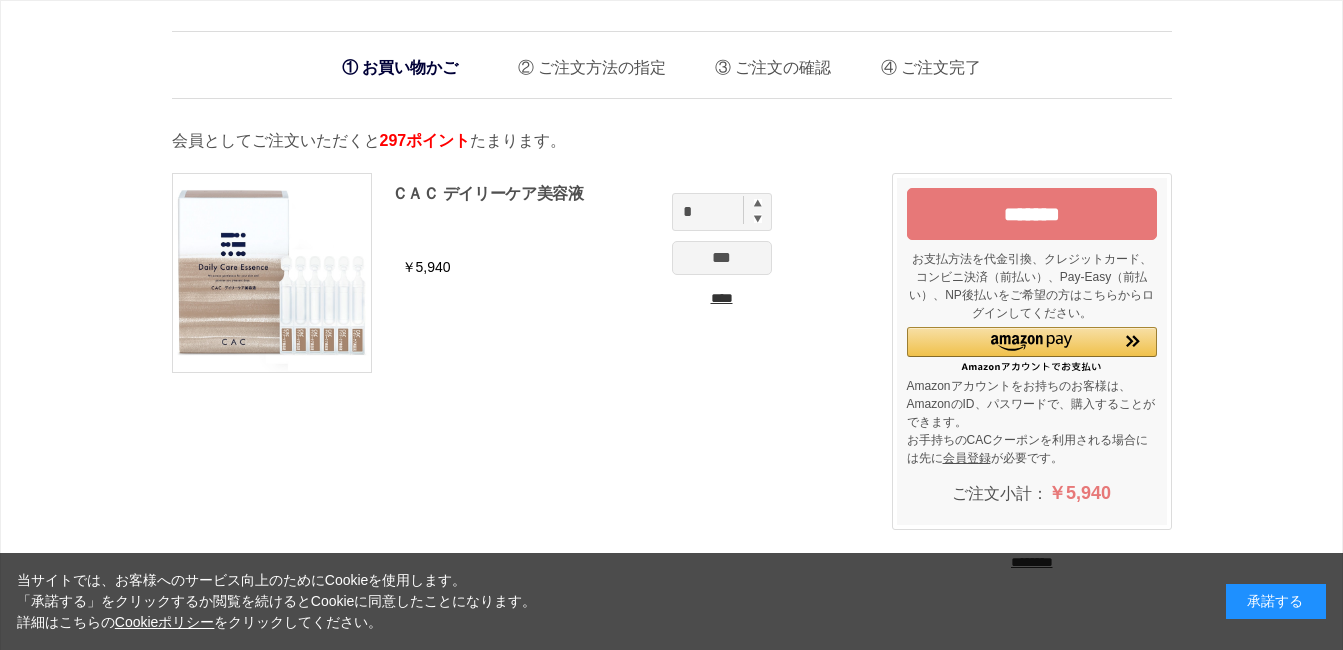 click at bounding box center [758, 203] 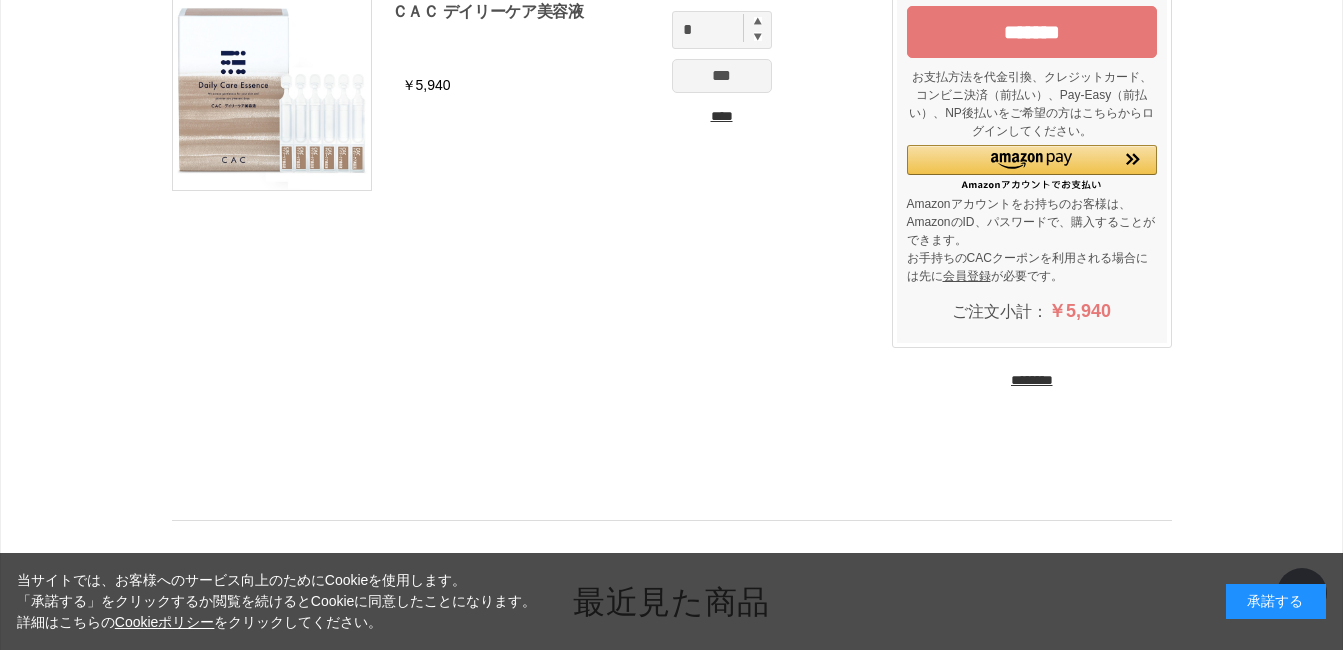 scroll, scrollTop: 200, scrollLeft: 0, axis: vertical 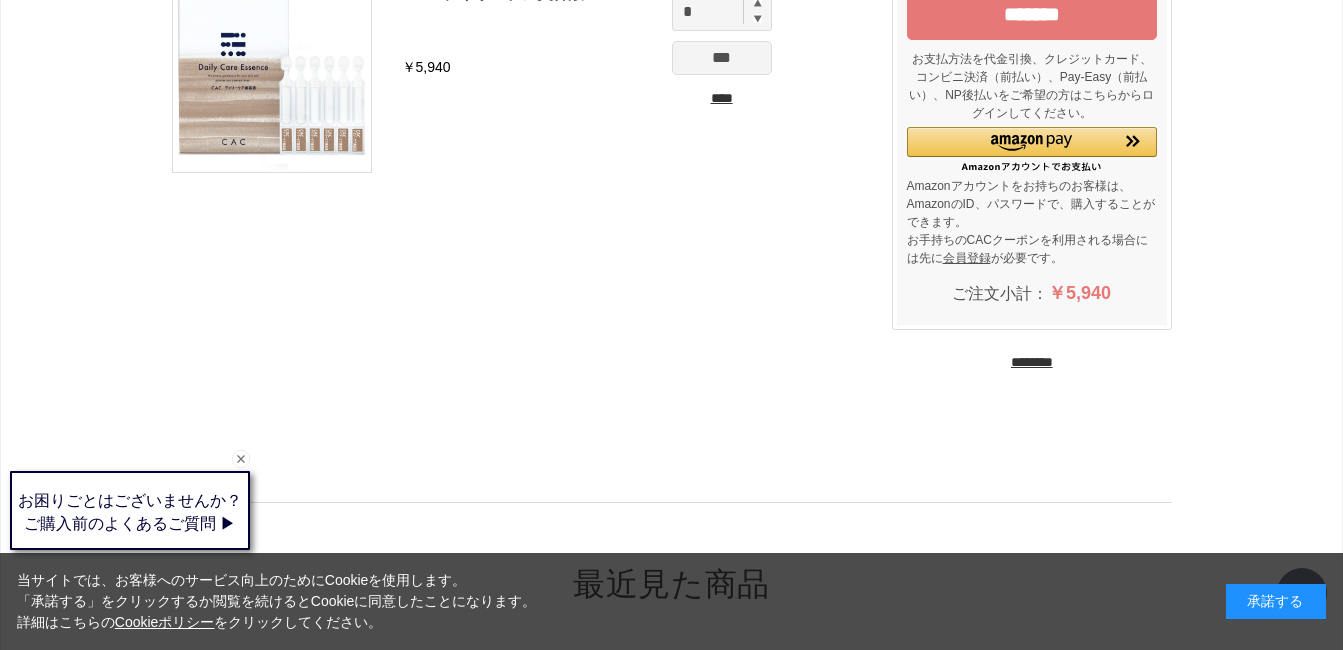 click on "********" at bounding box center [1032, 362] 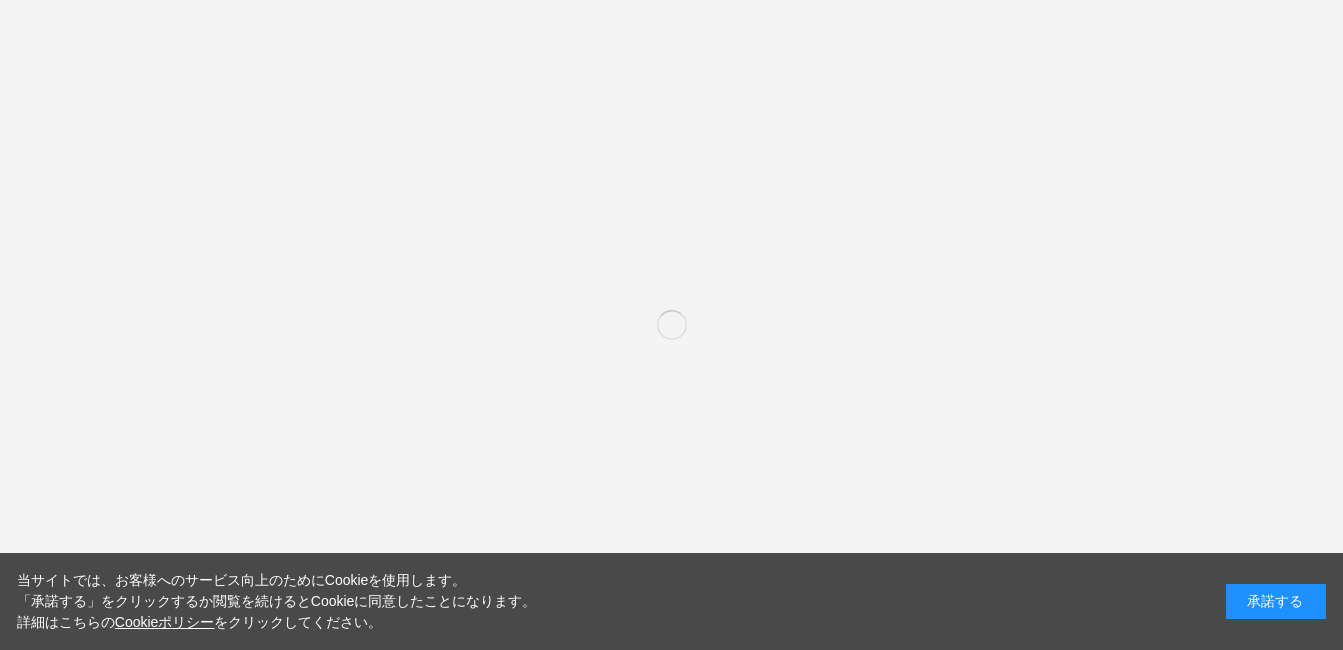 scroll, scrollTop: 0, scrollLeft: 0, axis: both 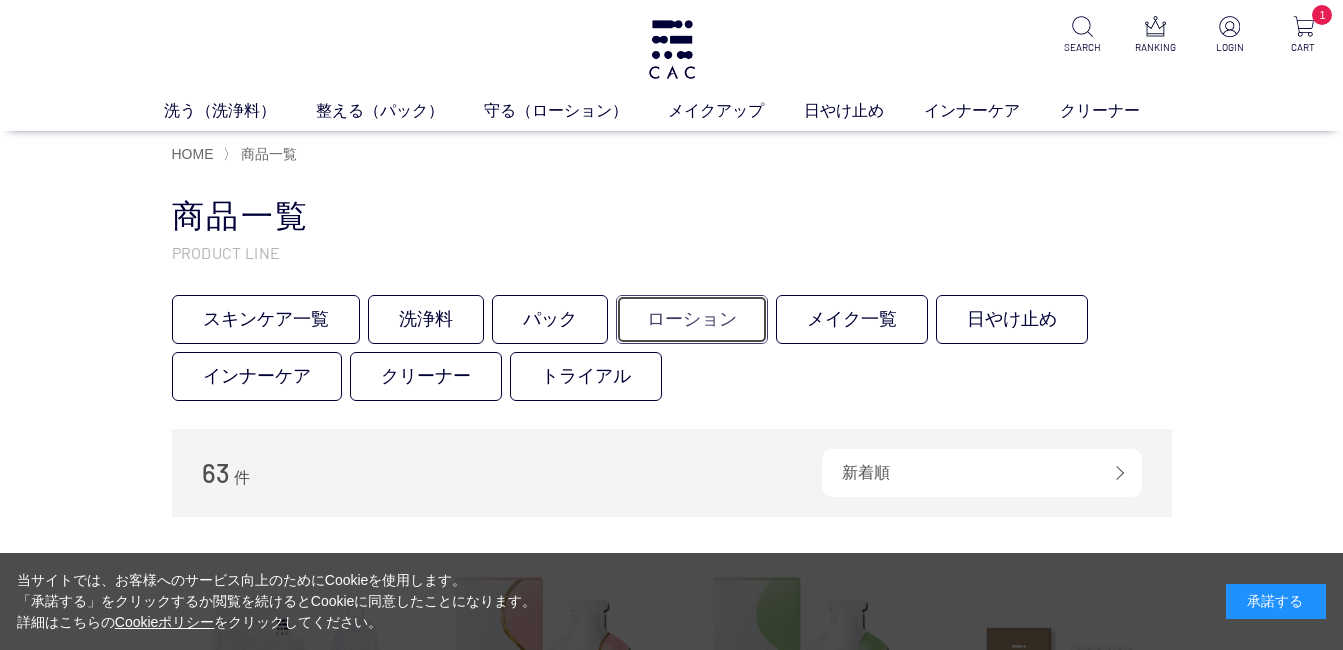click on "ローション" at bounding box center [692, 319] 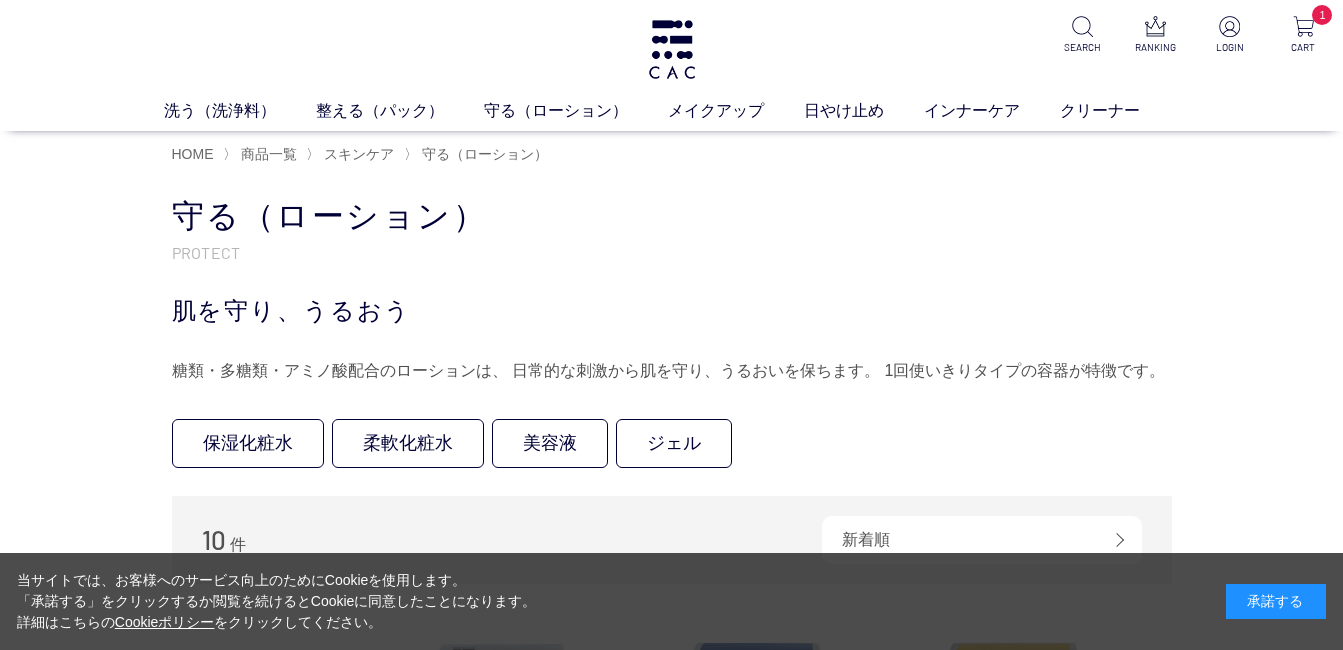 scroll, scrollTop: 0, scrollLeft: 0, axis: both 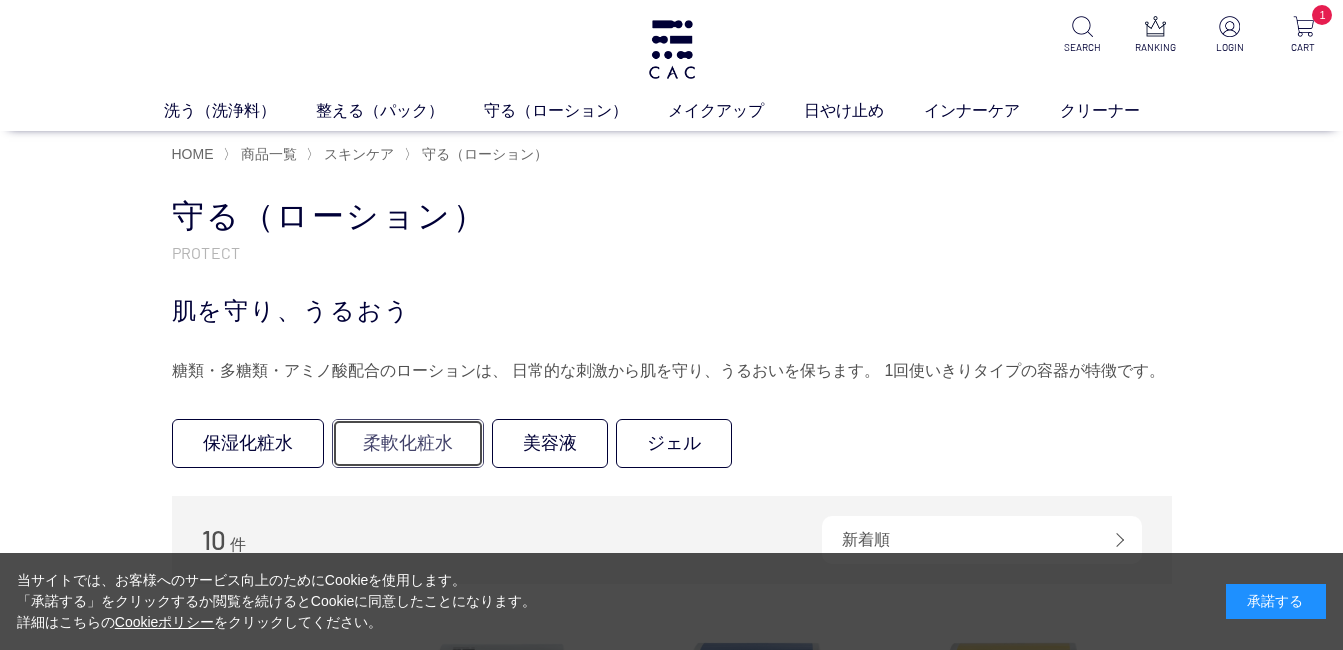 click on "柔軟化粧水" at bounding box center [408, 443] 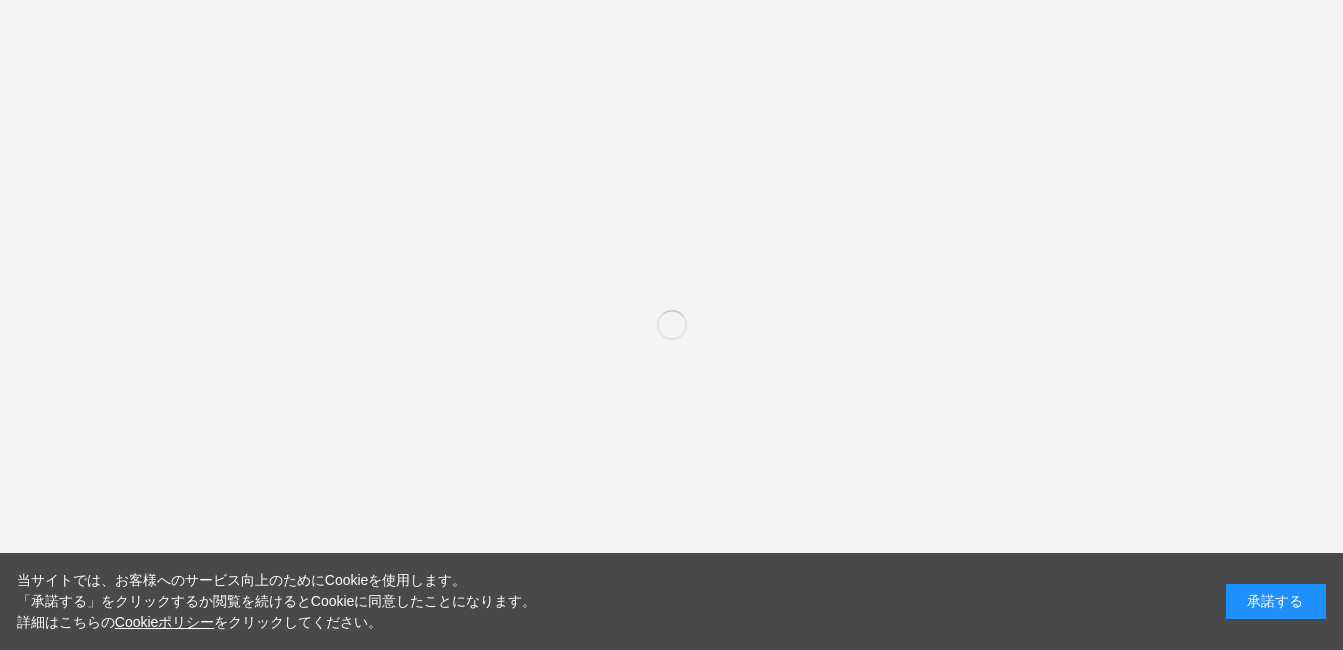scroll, scrollTop: 0, scrollLeft: 0, axis: both 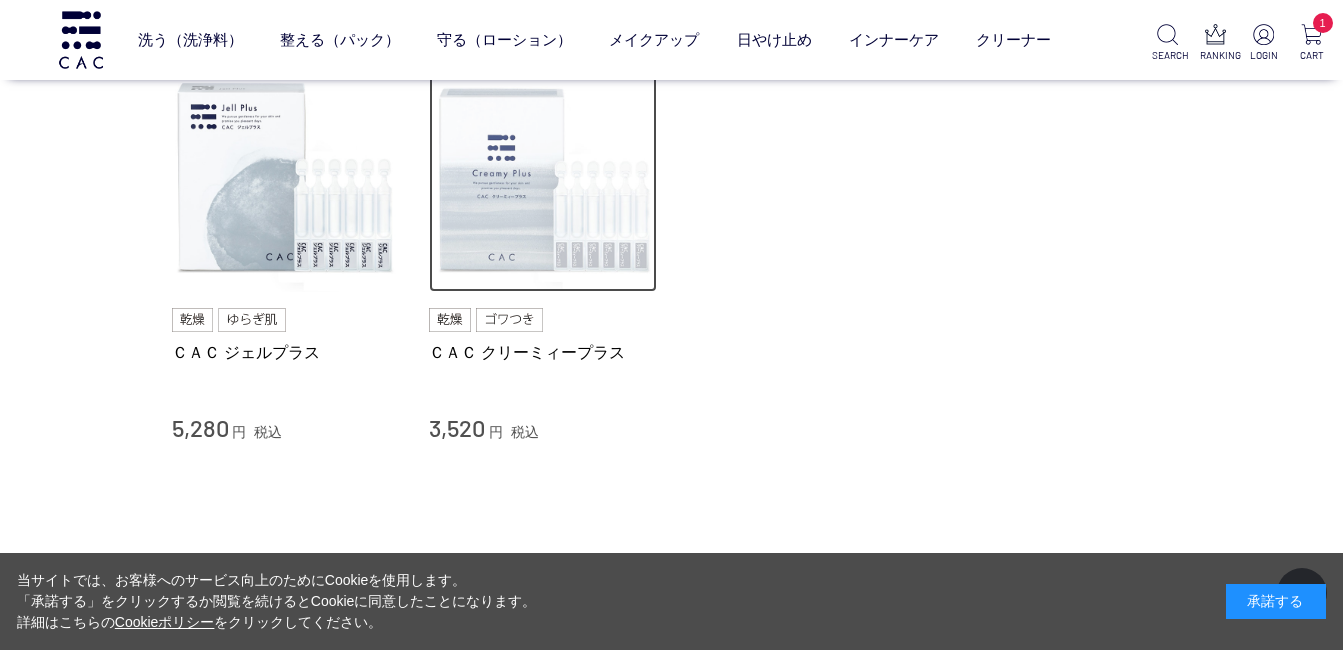 click at bounding box center (543, 179) 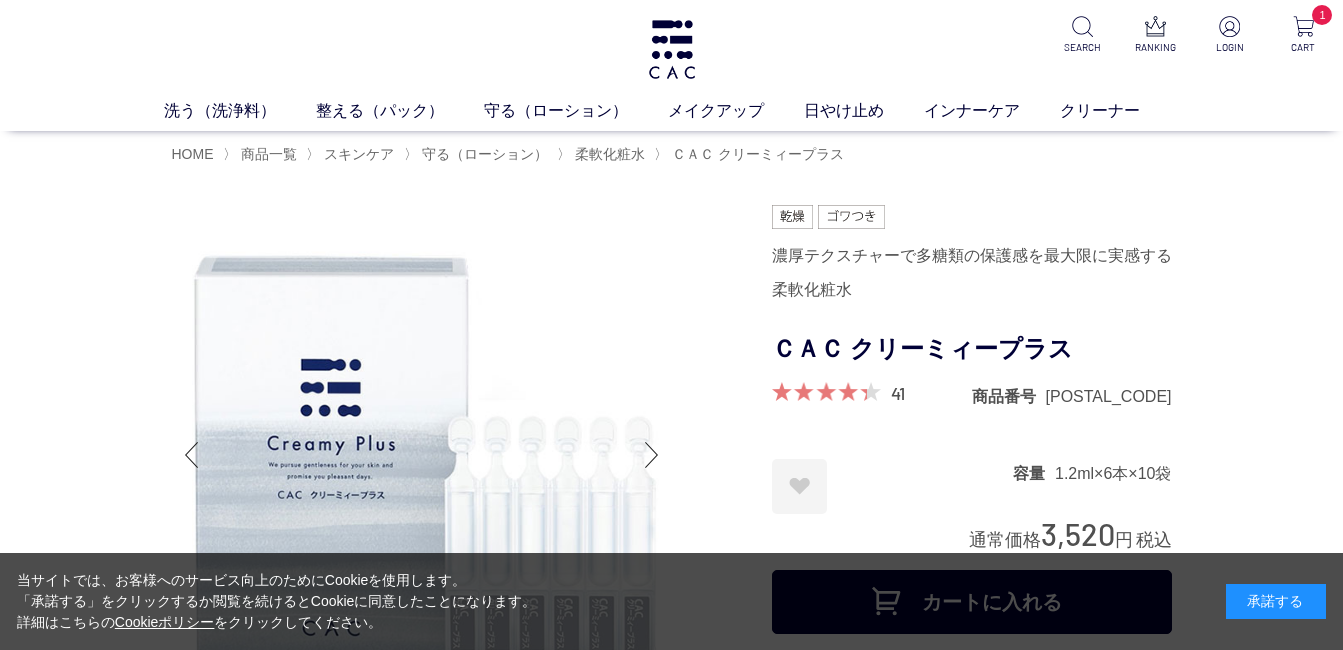 scroll, scrollTop: 0, scrollLeft: 0, axis: both 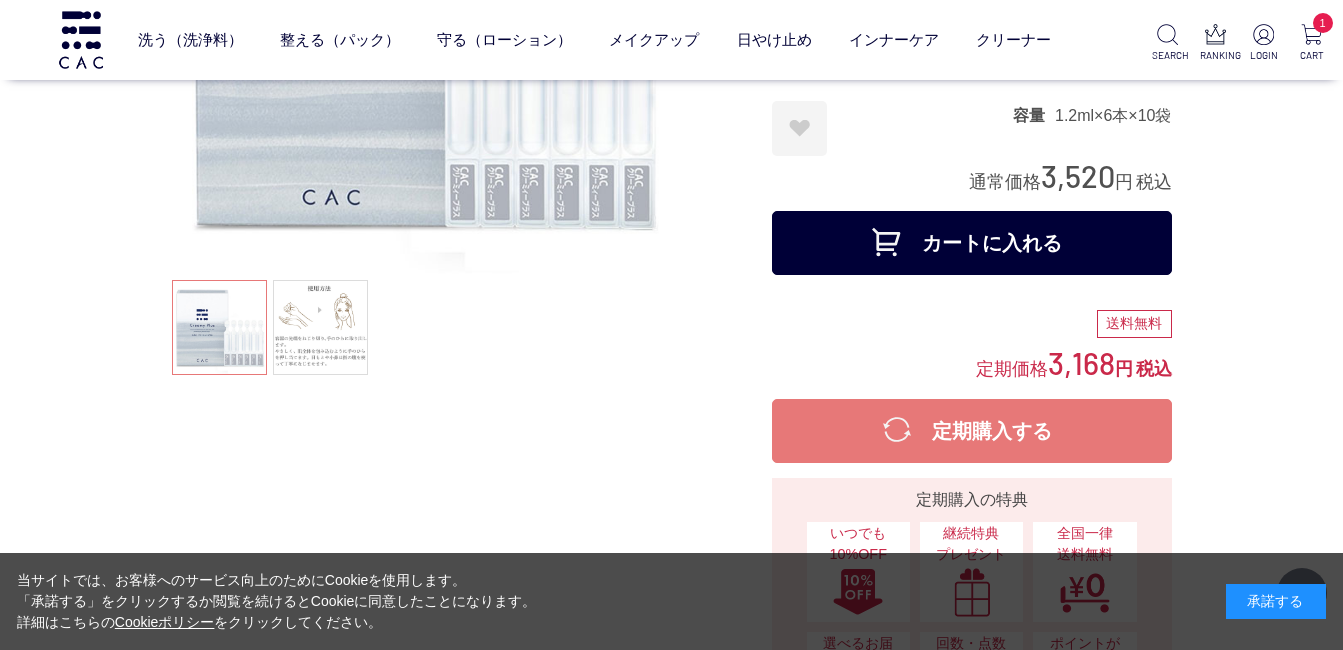 click on "カートに入れる" at bounding box center (972, 243) 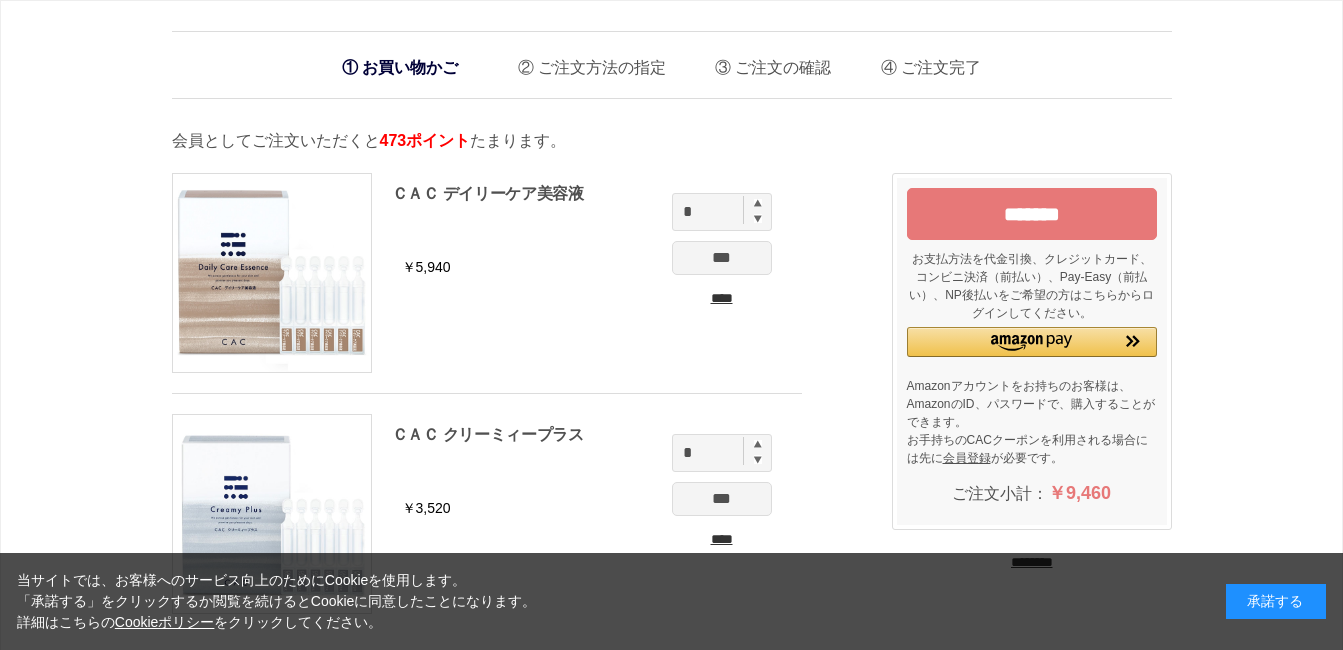 scroll, scrollTop: 0, scrollLeft: 0, axis: both 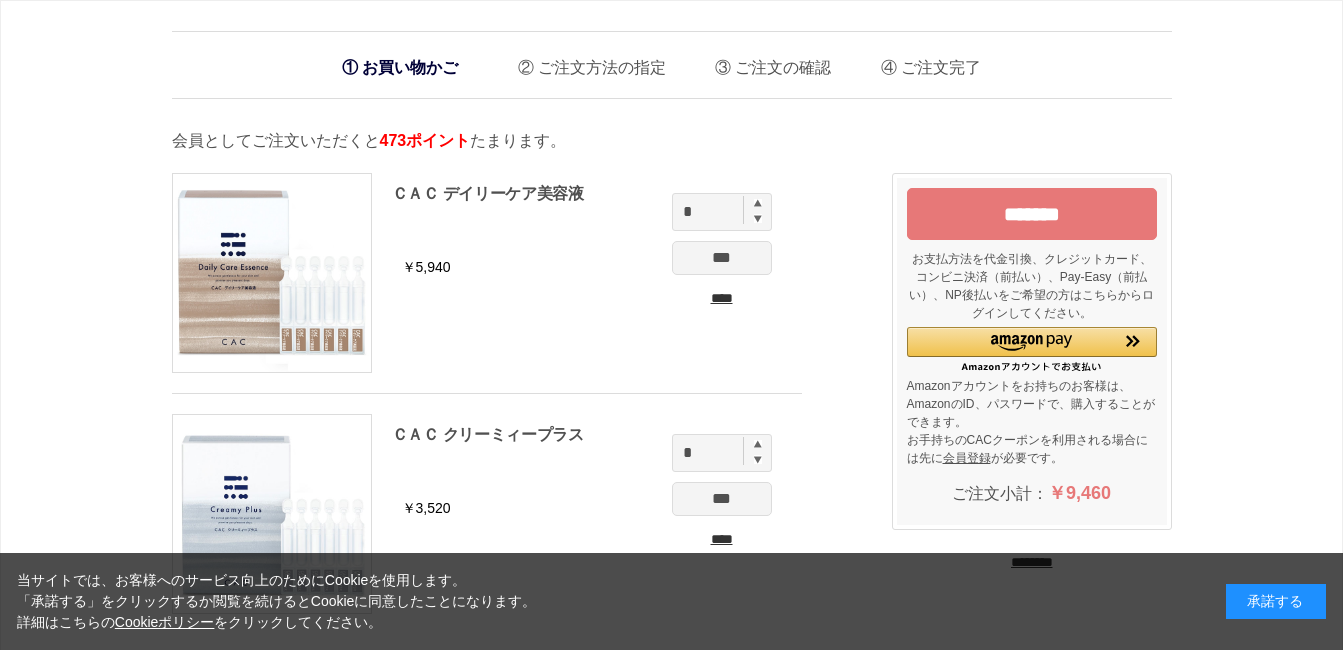 click at bounding box center (758, 203) 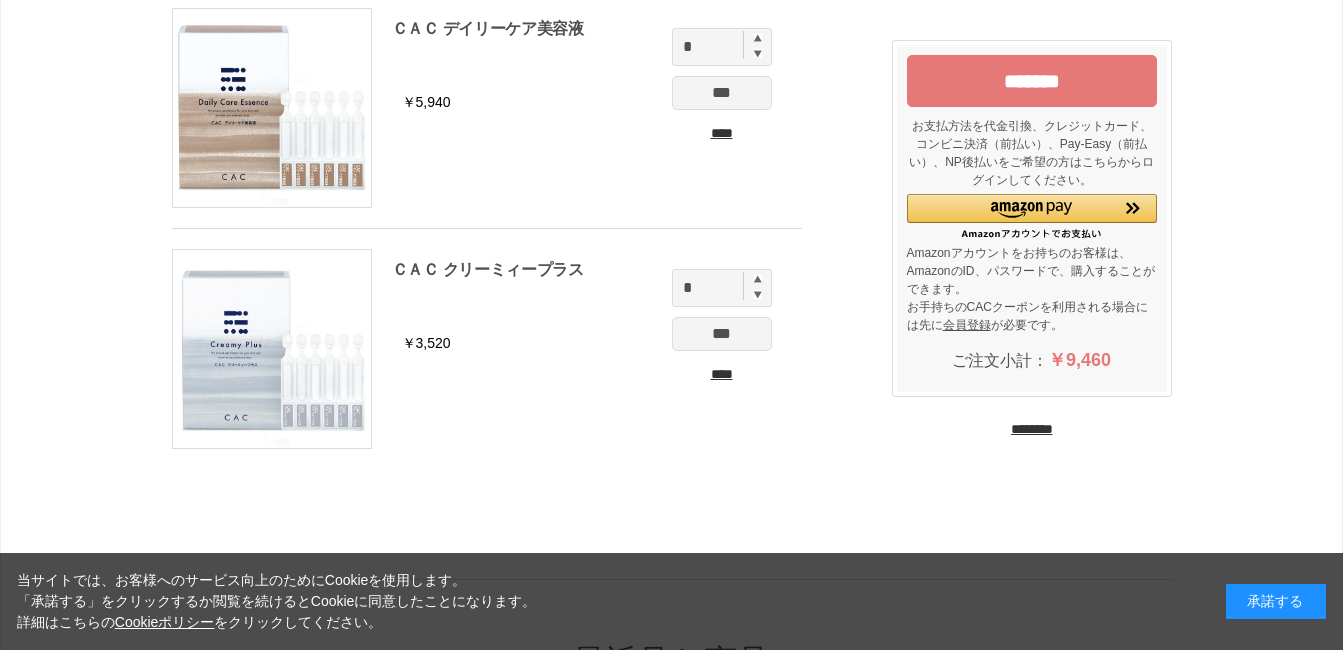 scroll, scrollTop: 200, scrollLeft: 0, axis: vertical 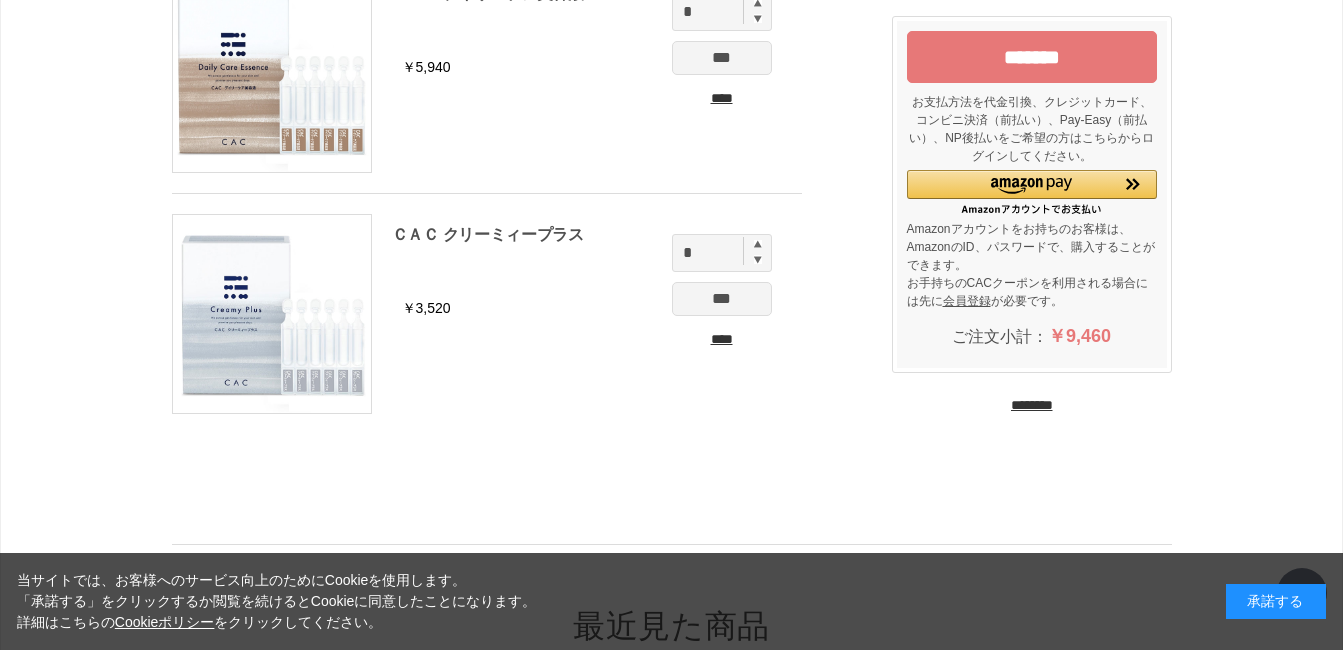 click on "*******" at bounding box center [1032, 57] 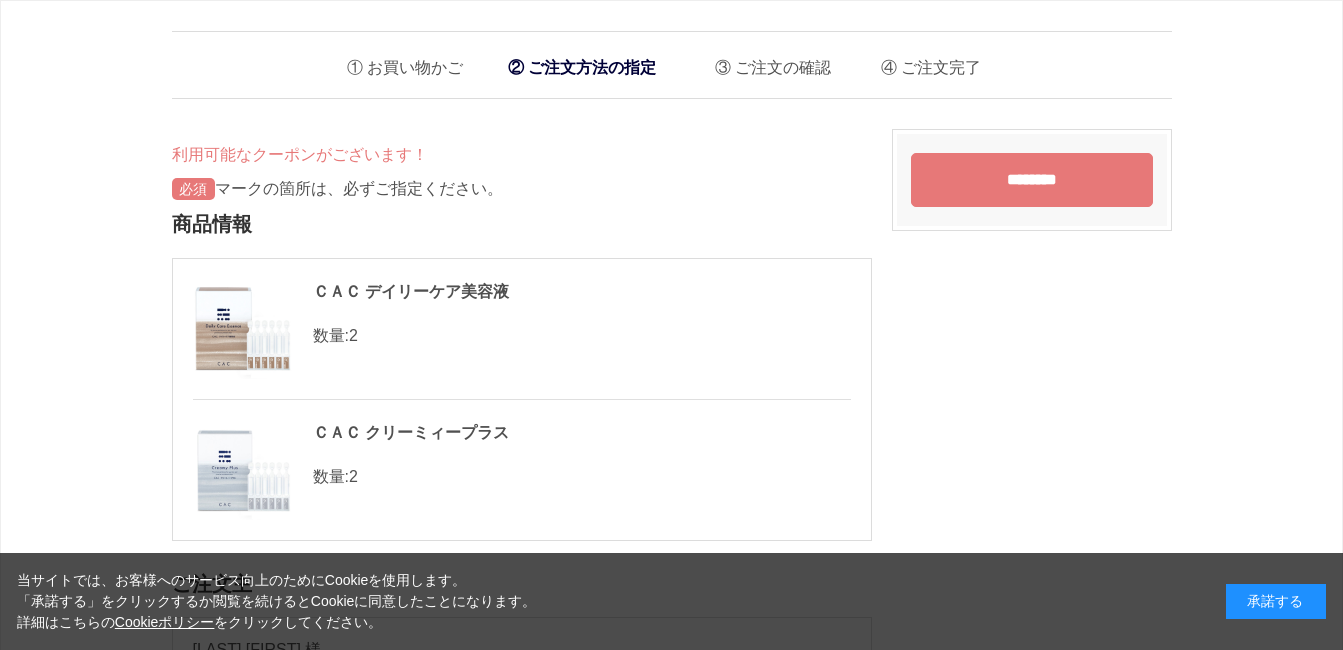 scroll, scrollTop: 0, scrollLeft: 0, axis: both 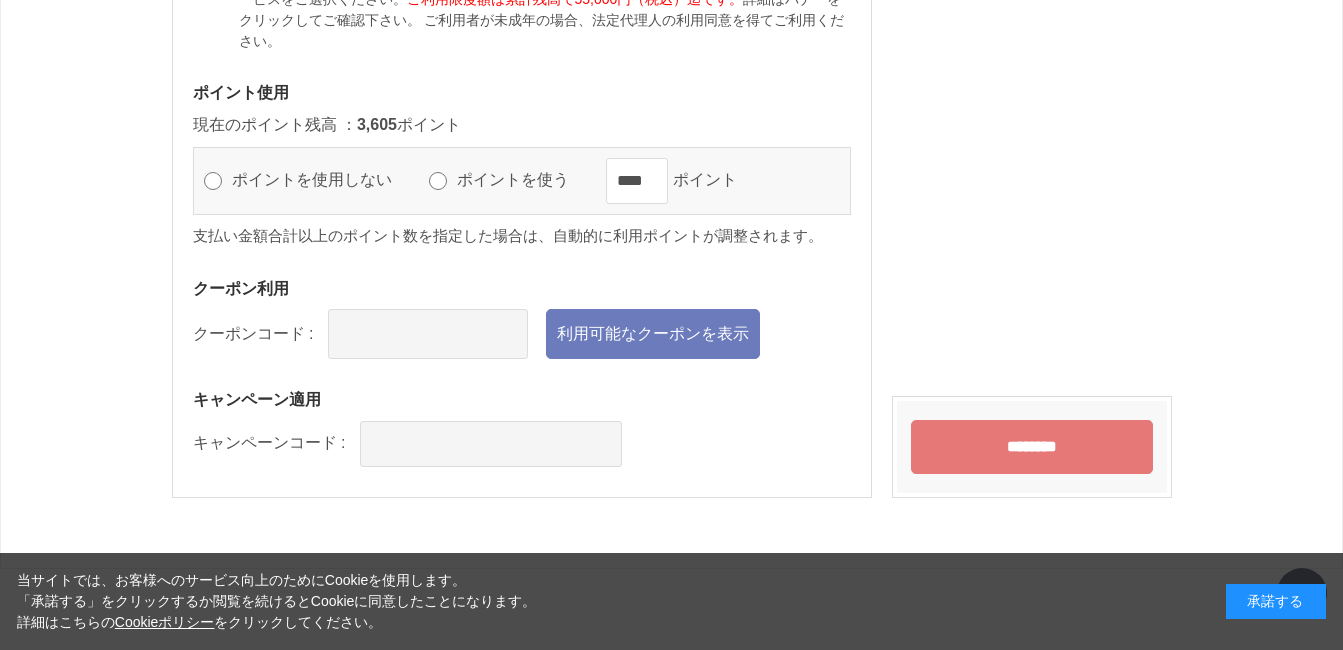 click on "********" at bounding box center (1032, 447) 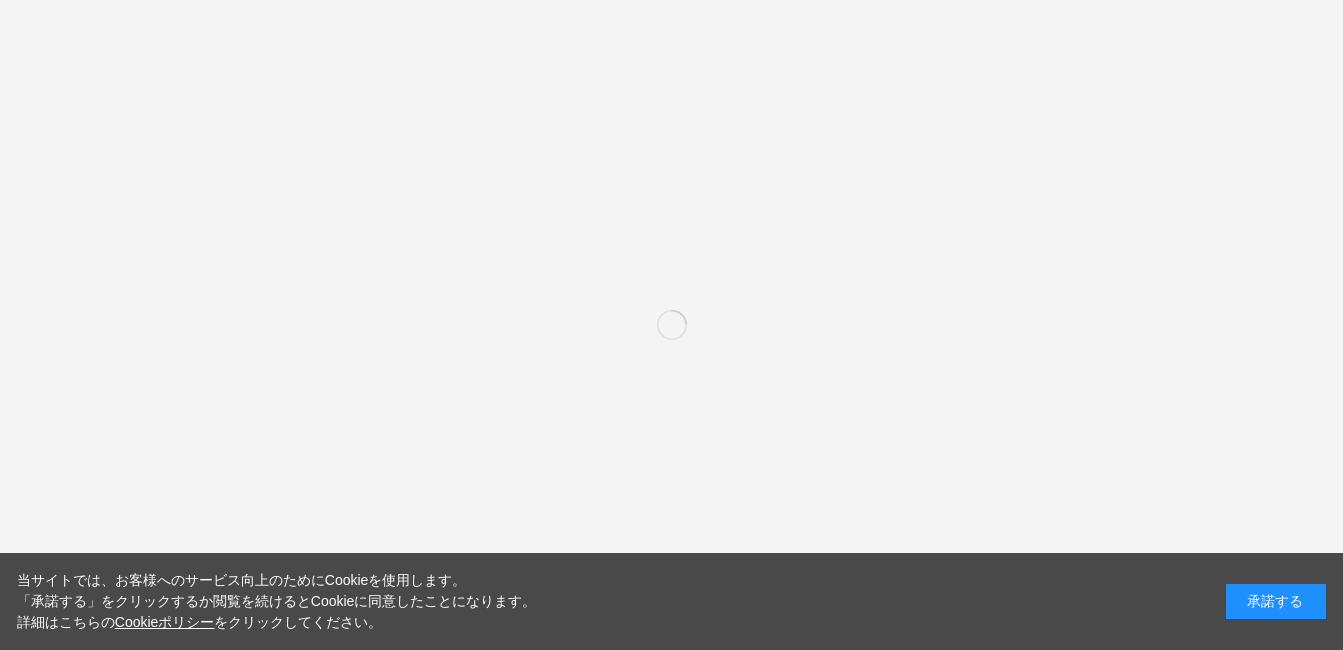 scroll, scrollTop: 0, scrollLeft: 0, axis: both 